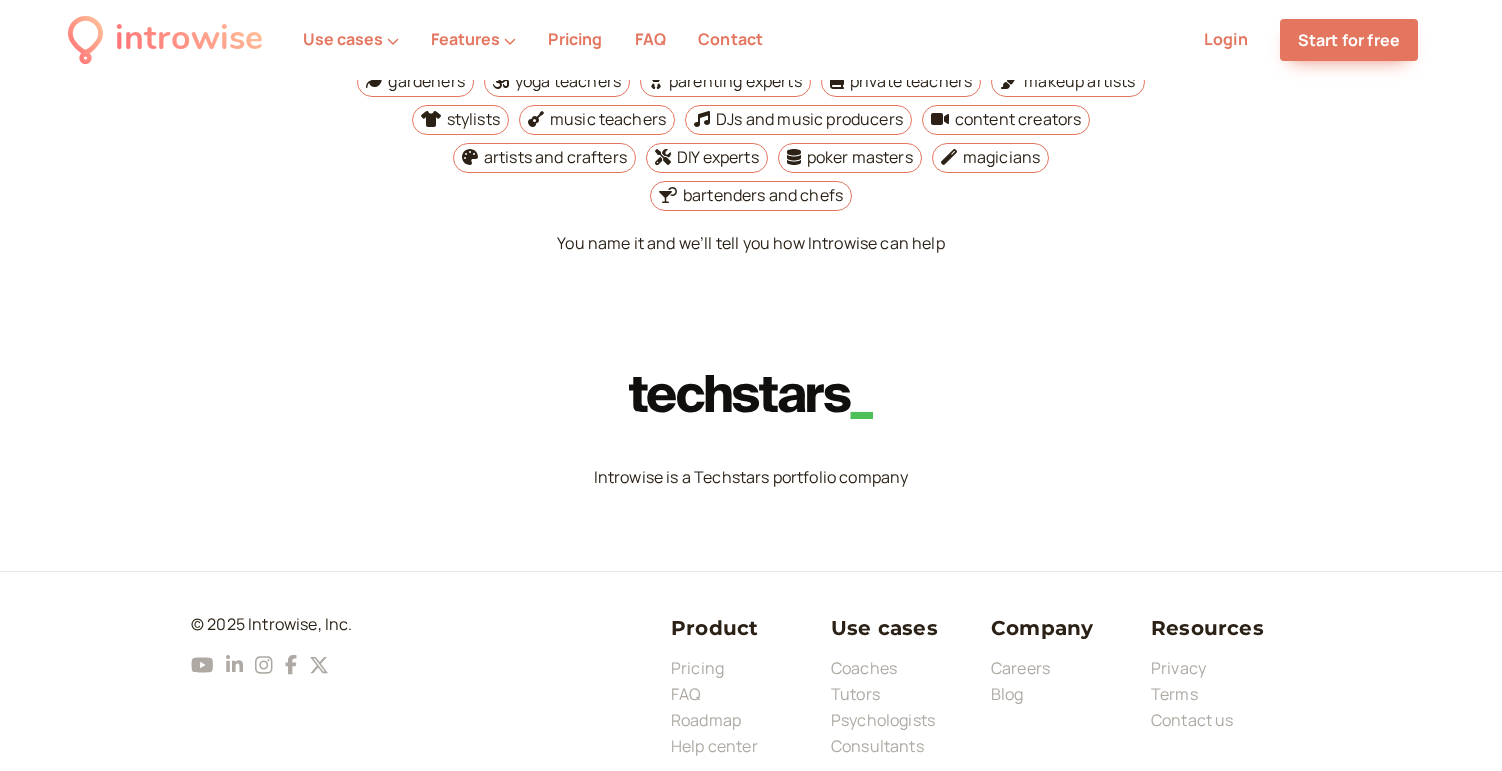 scroll, scrollTop: 7483, scrollLeft: 0, axis: vertical 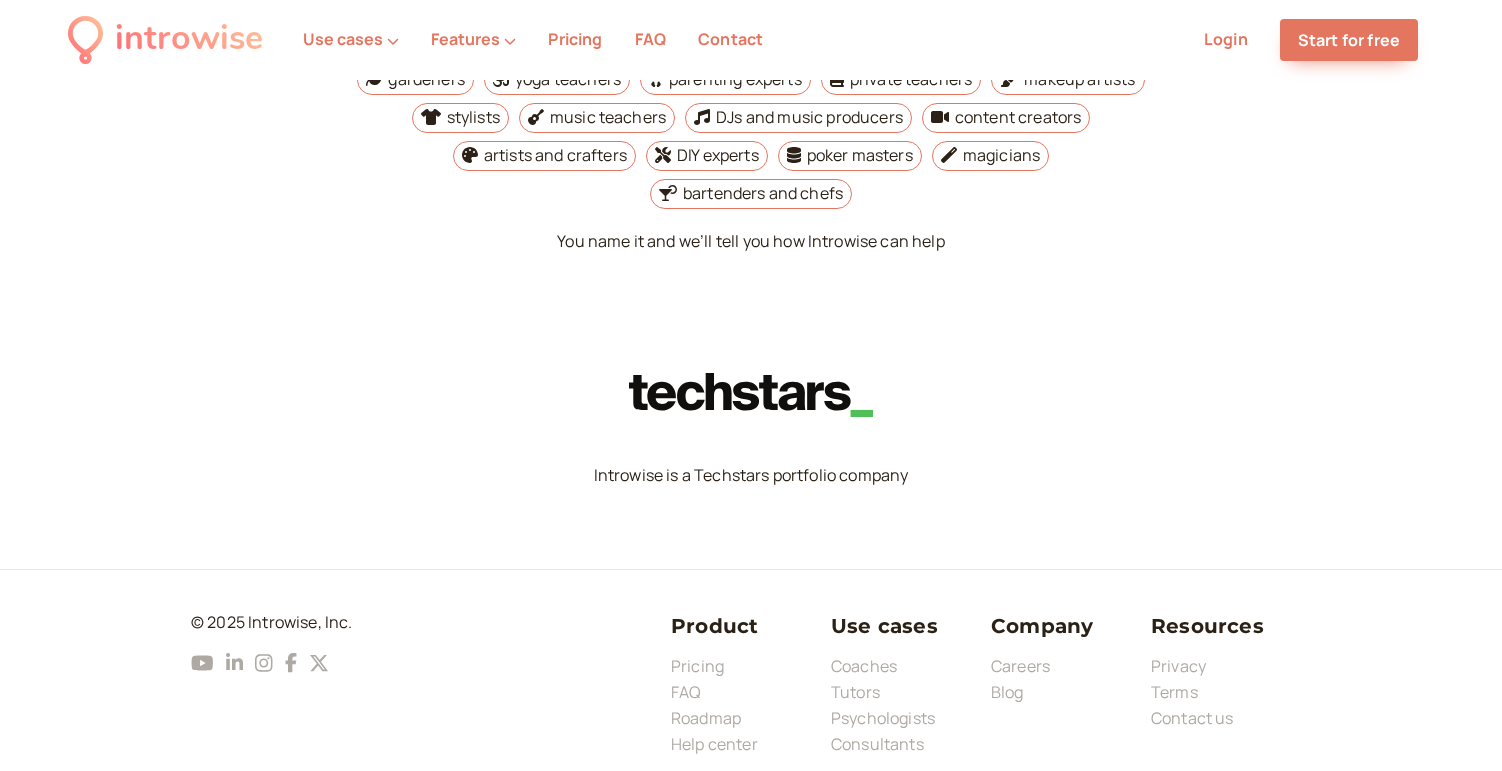 click on "Introwise is a Techstars portfolio company" at bounding box center (751, 476) 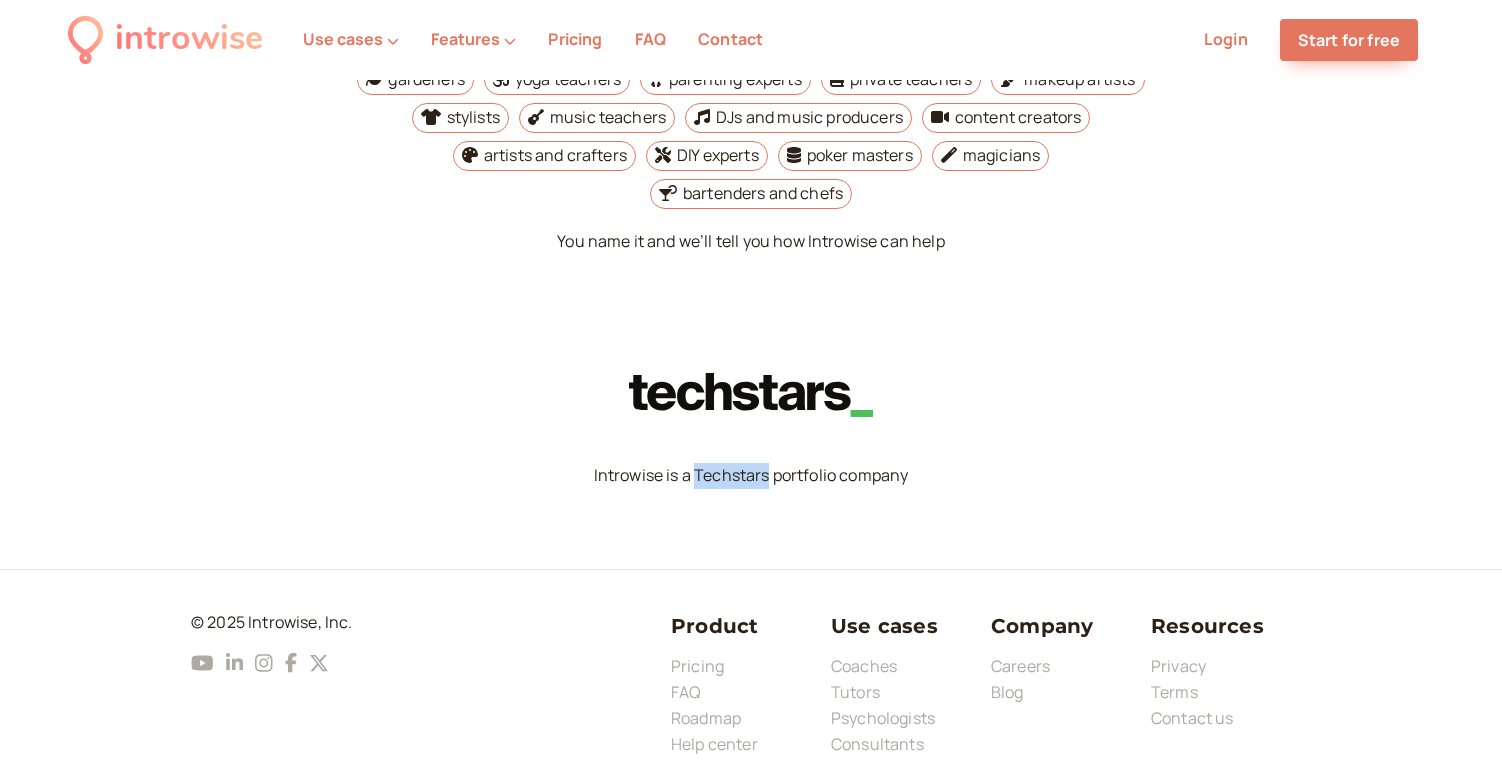 click on "Introwise is a Techstars portfolio company" at bounding box center (751, 476) 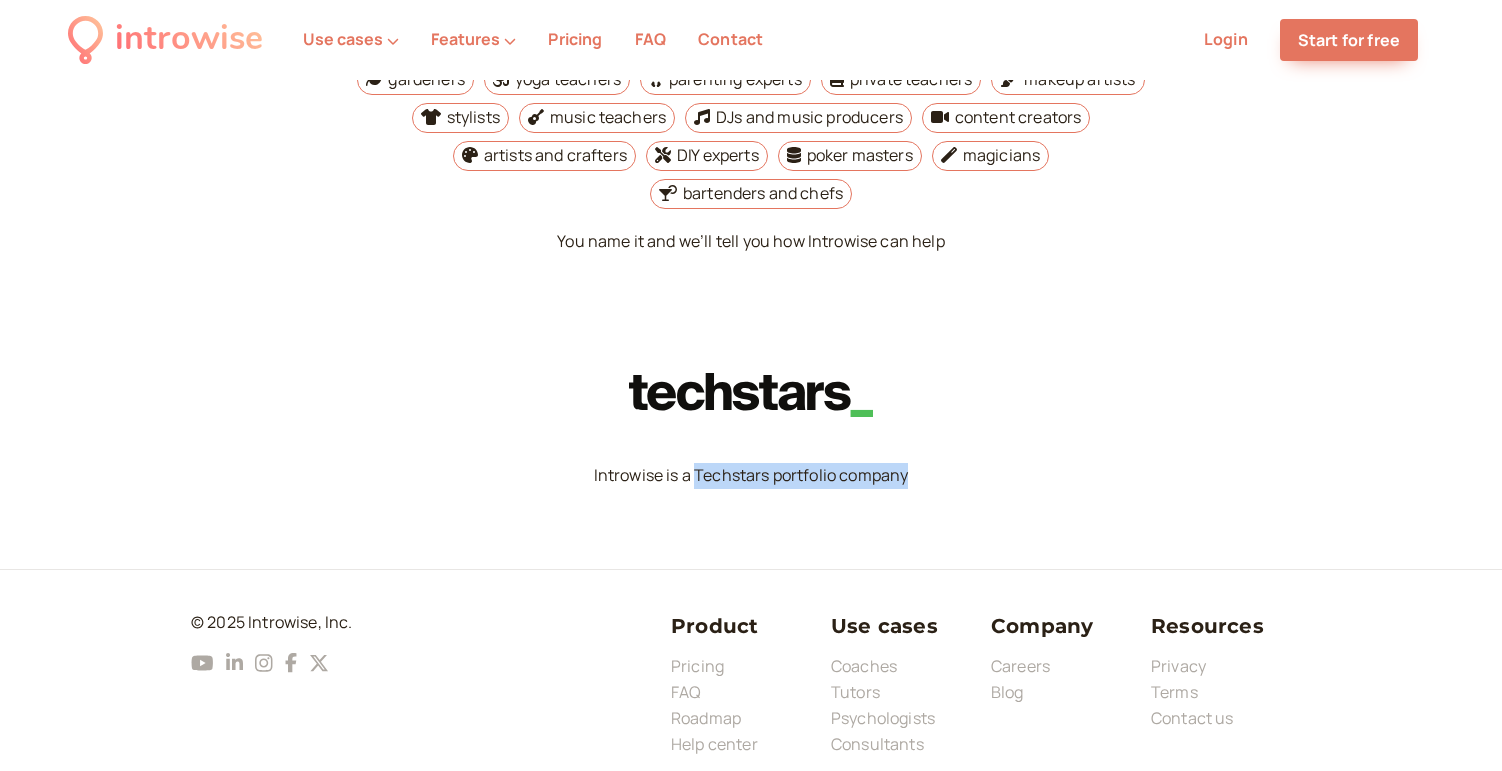 drag, startPoint x: 910, startPoint y: 454, endPoint x: 697, endPoint y: 453, distance: 213.00235 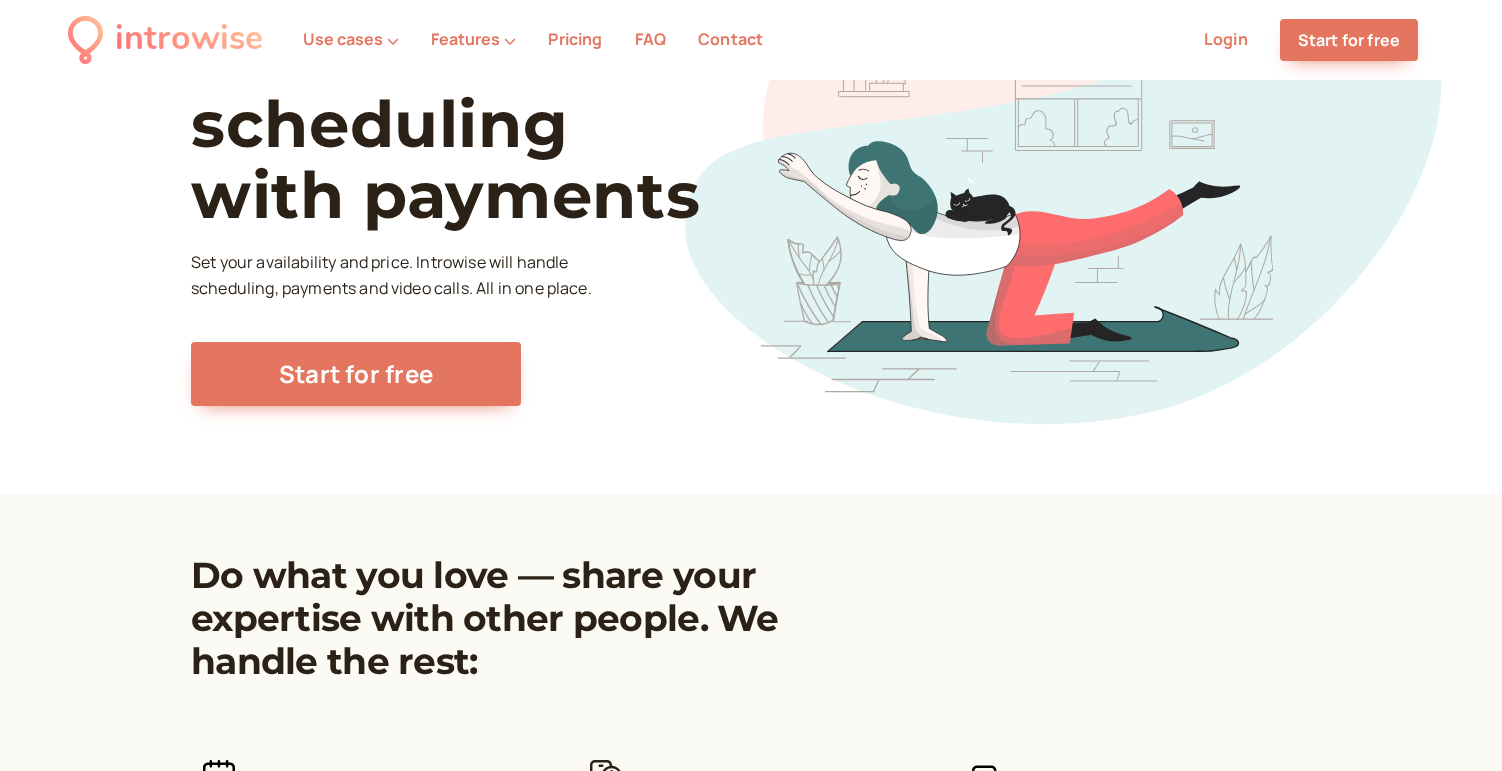 scroll, scrollTop: 0, scrollLeft: 0, axis: both 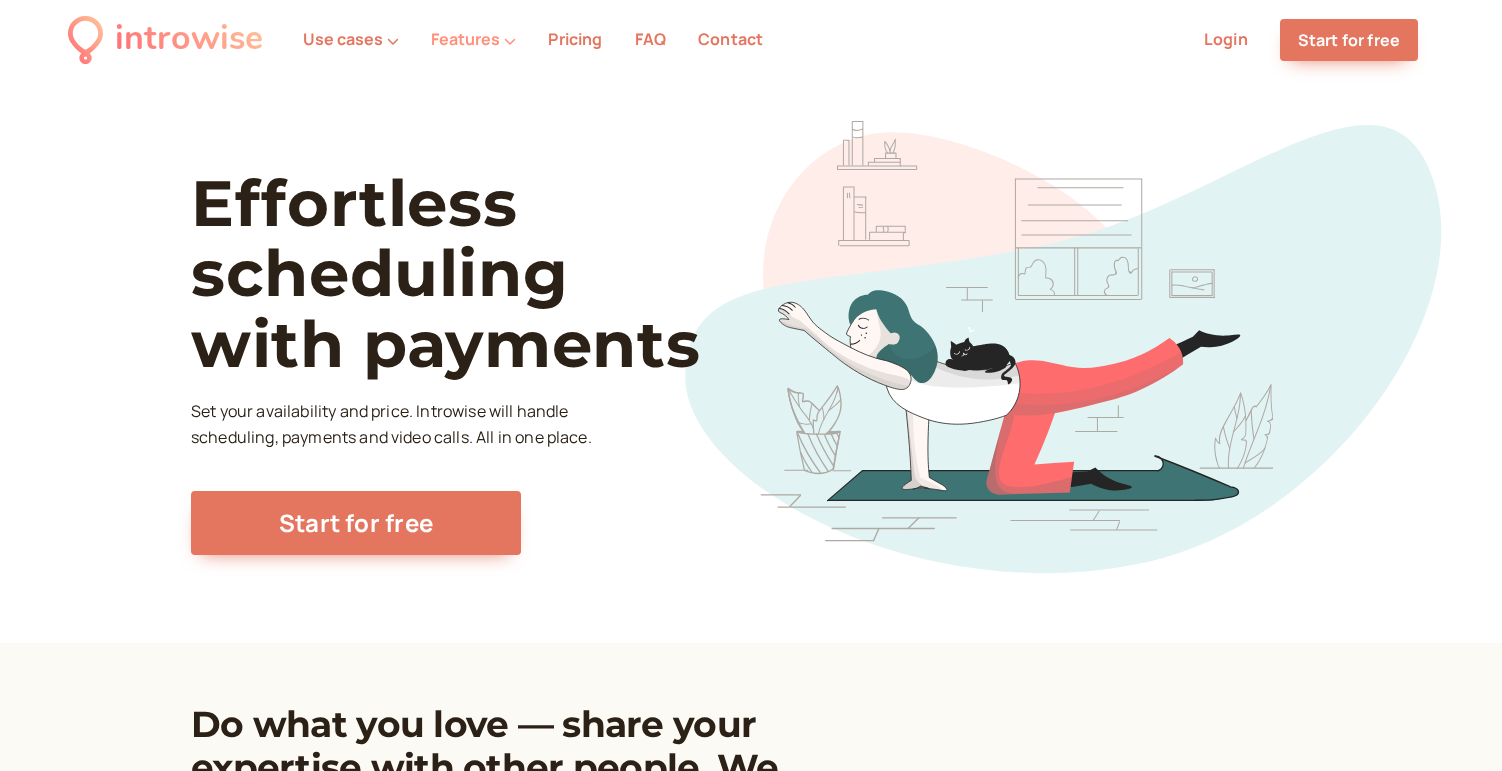 click 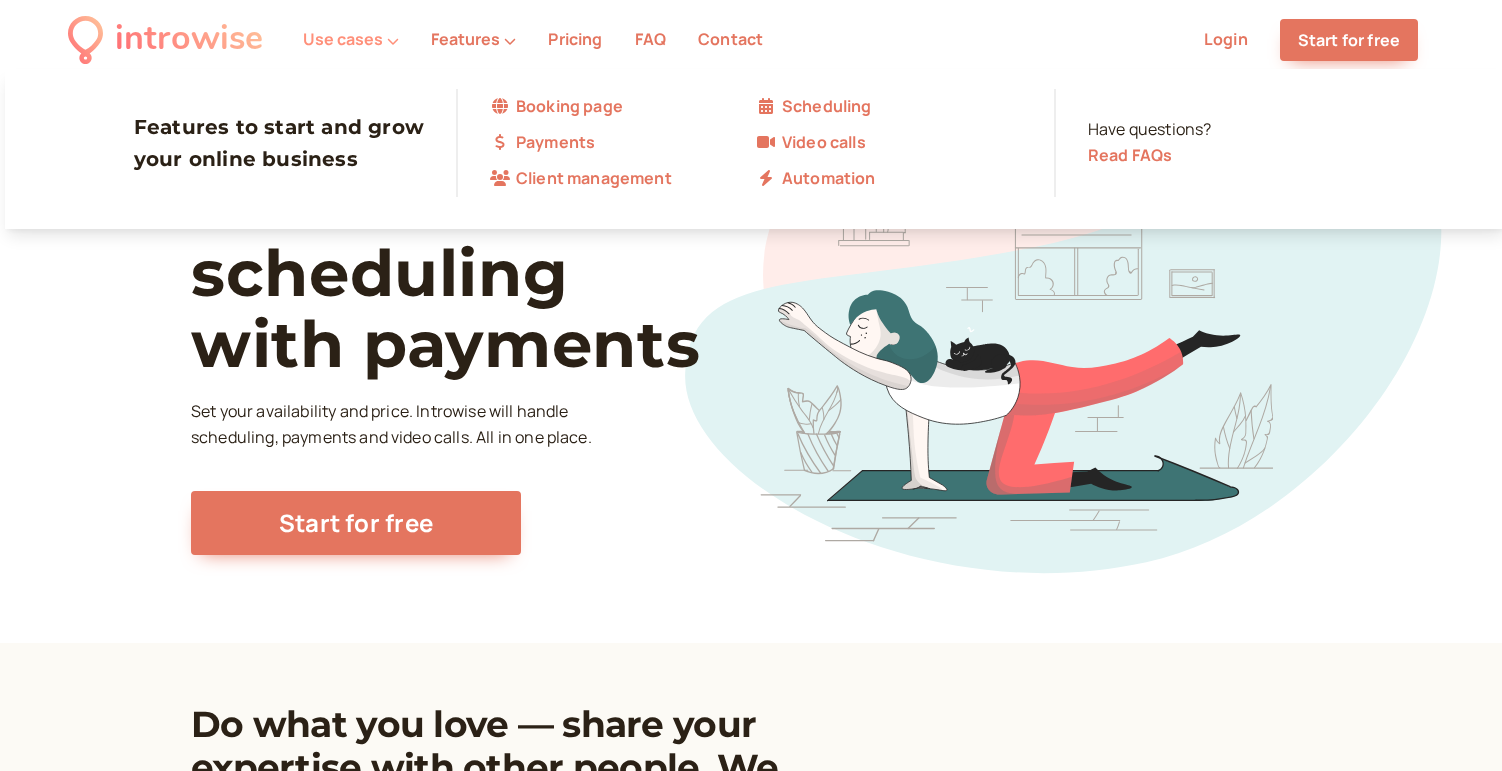 click 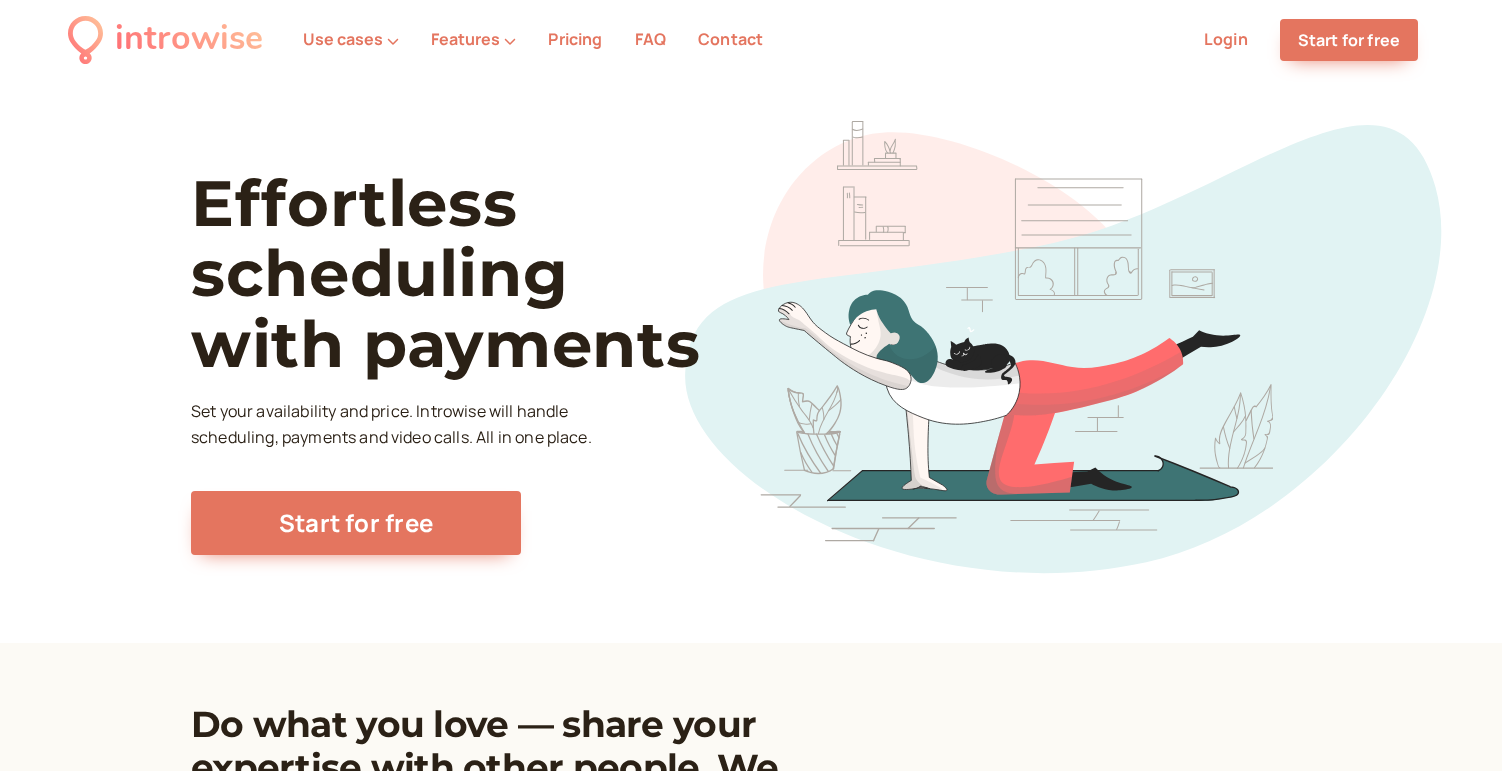 click on "Contact" at bounding box center [730, 39] 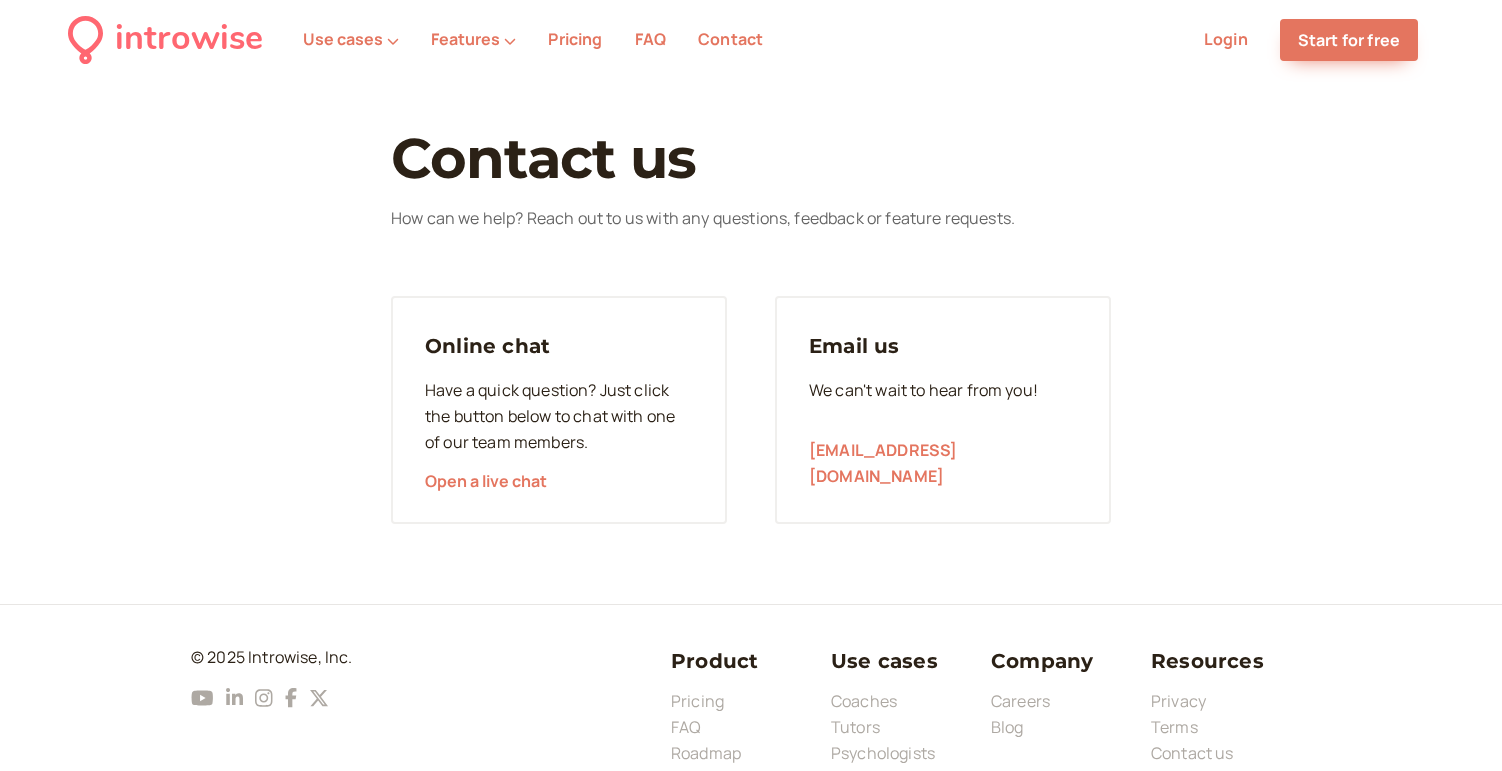 scroll, scrollTop: 9, scrollLeft: 0, axis: vertical 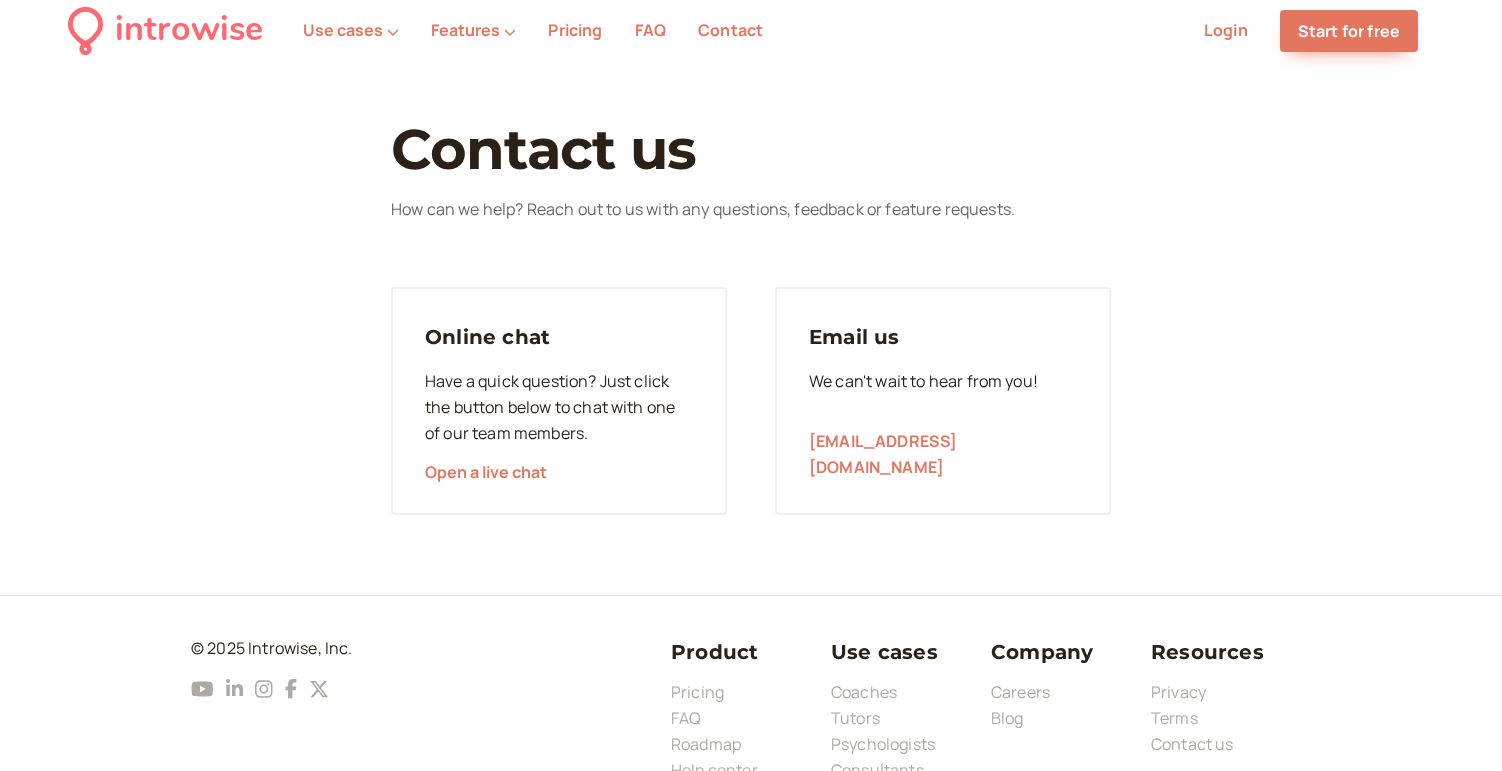 click on "FAQ" at bounding box center (650, 30) 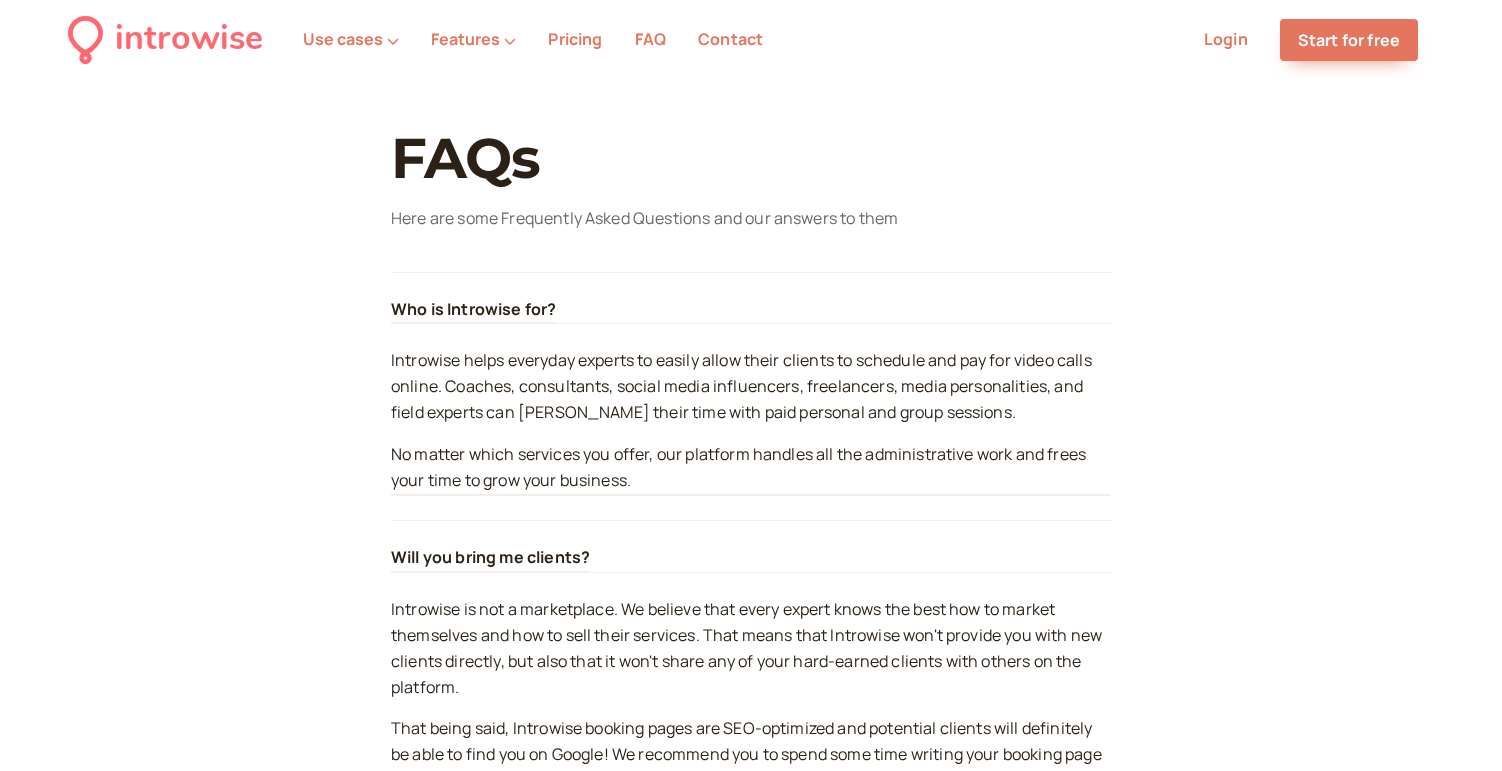 click on "Pricing" at bounding box center [575, 39] 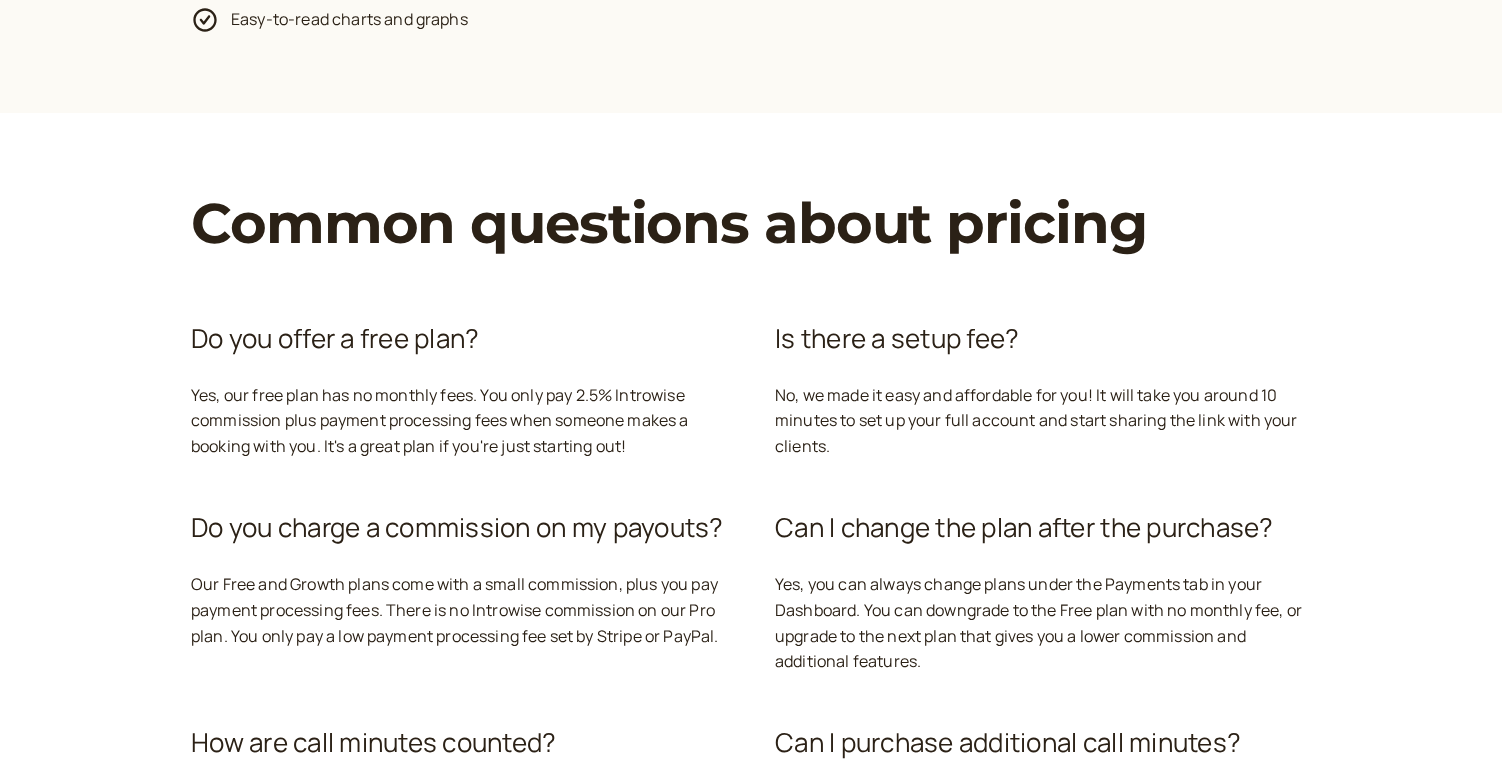 scroll, scrollTop: 6802, scrollLeft: 0, axis: vertical 